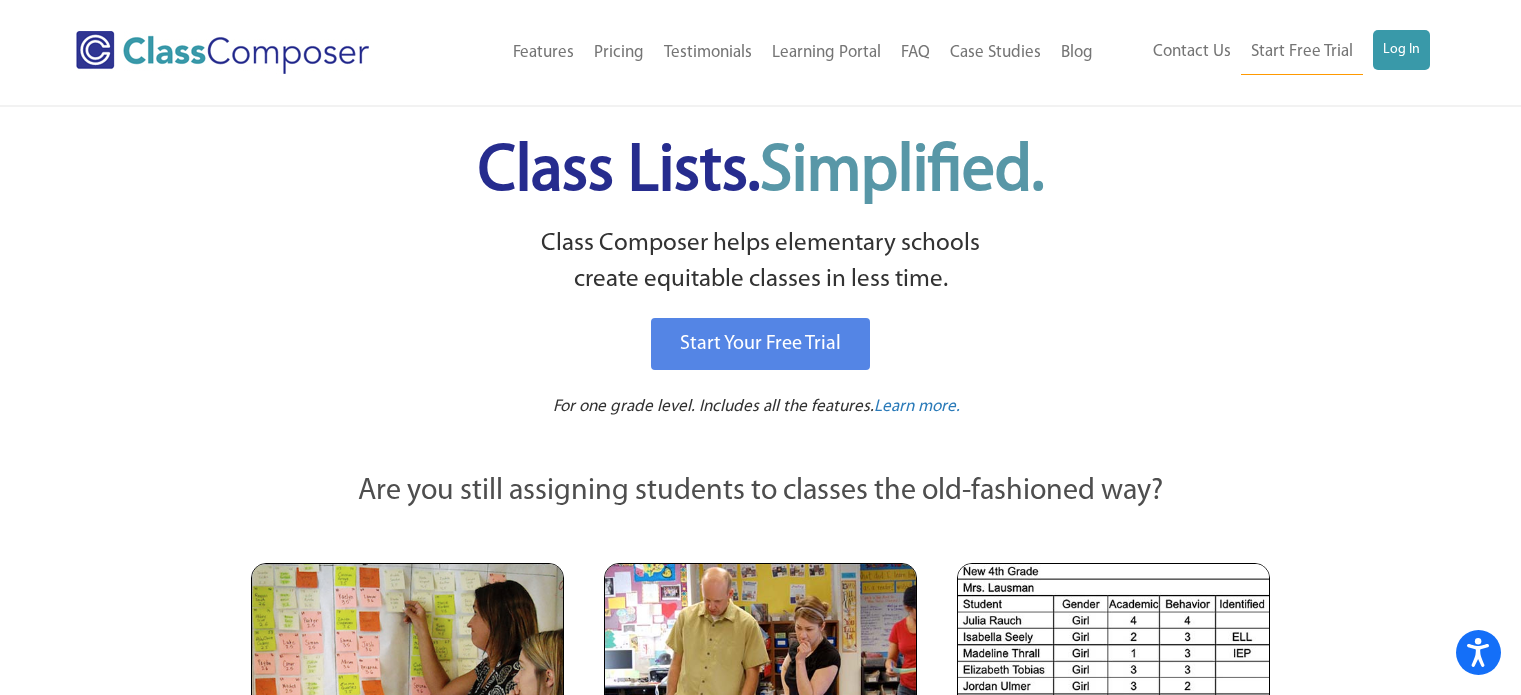 scroll, scrollTop: 0, scrollLeft: 0, axis: both 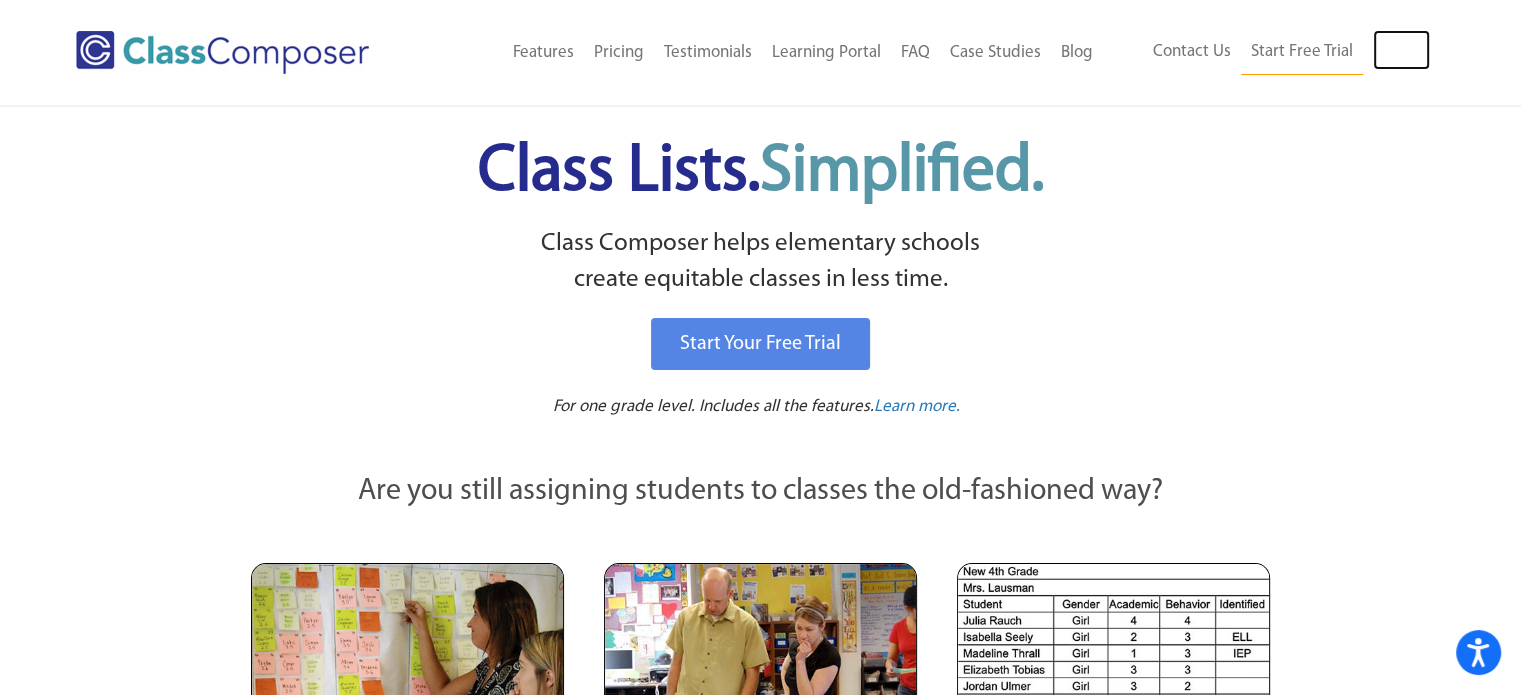click on "Log In" at bounding box center (1401, 50) 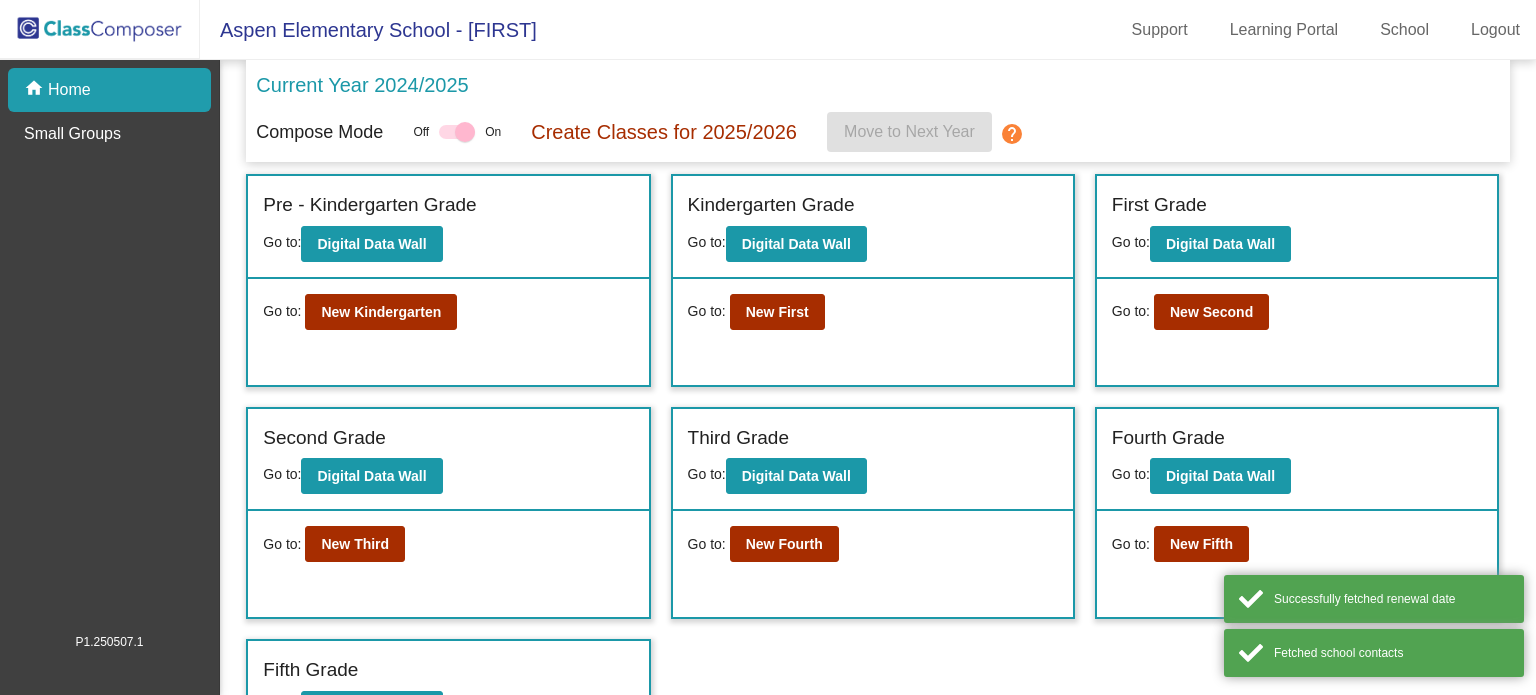 scroll, scrollTop: 0, scrollLeft: 0, axis: both 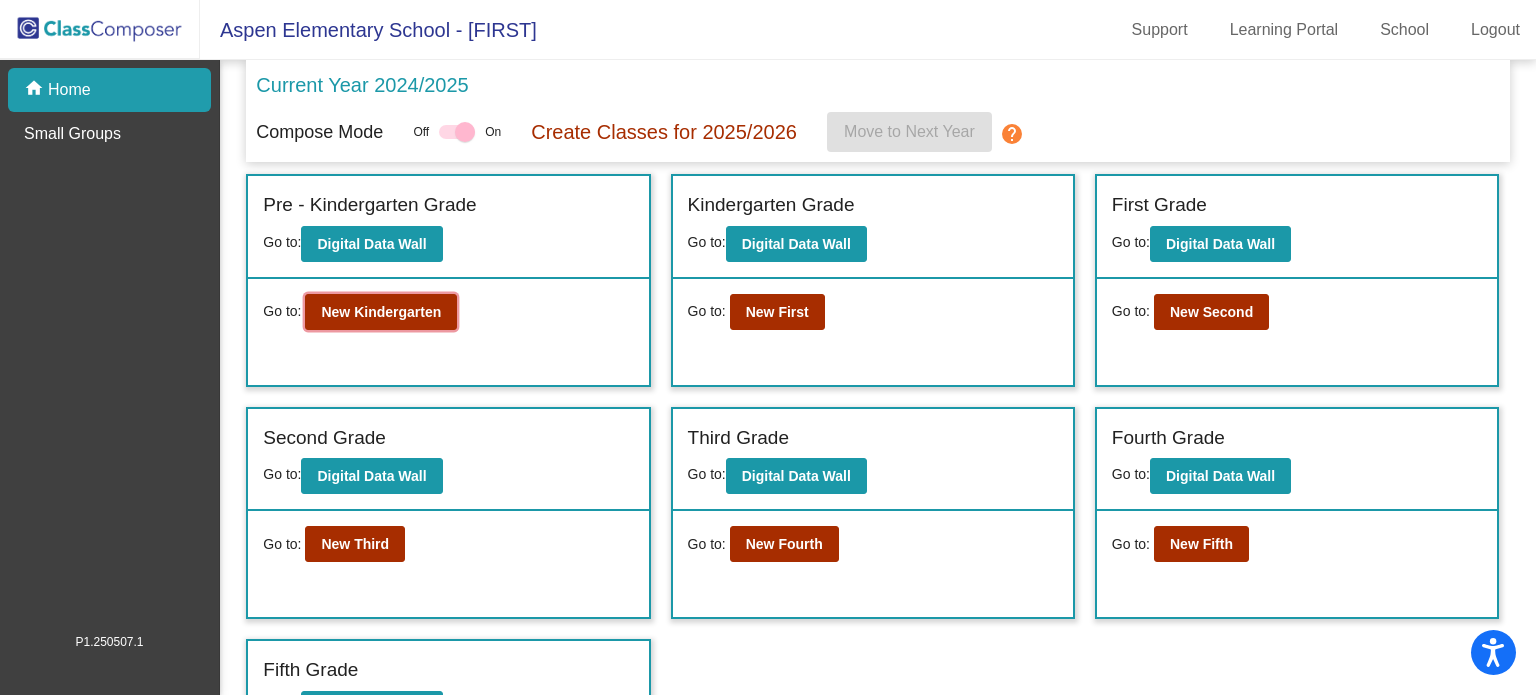 click on "New Kindergarten" 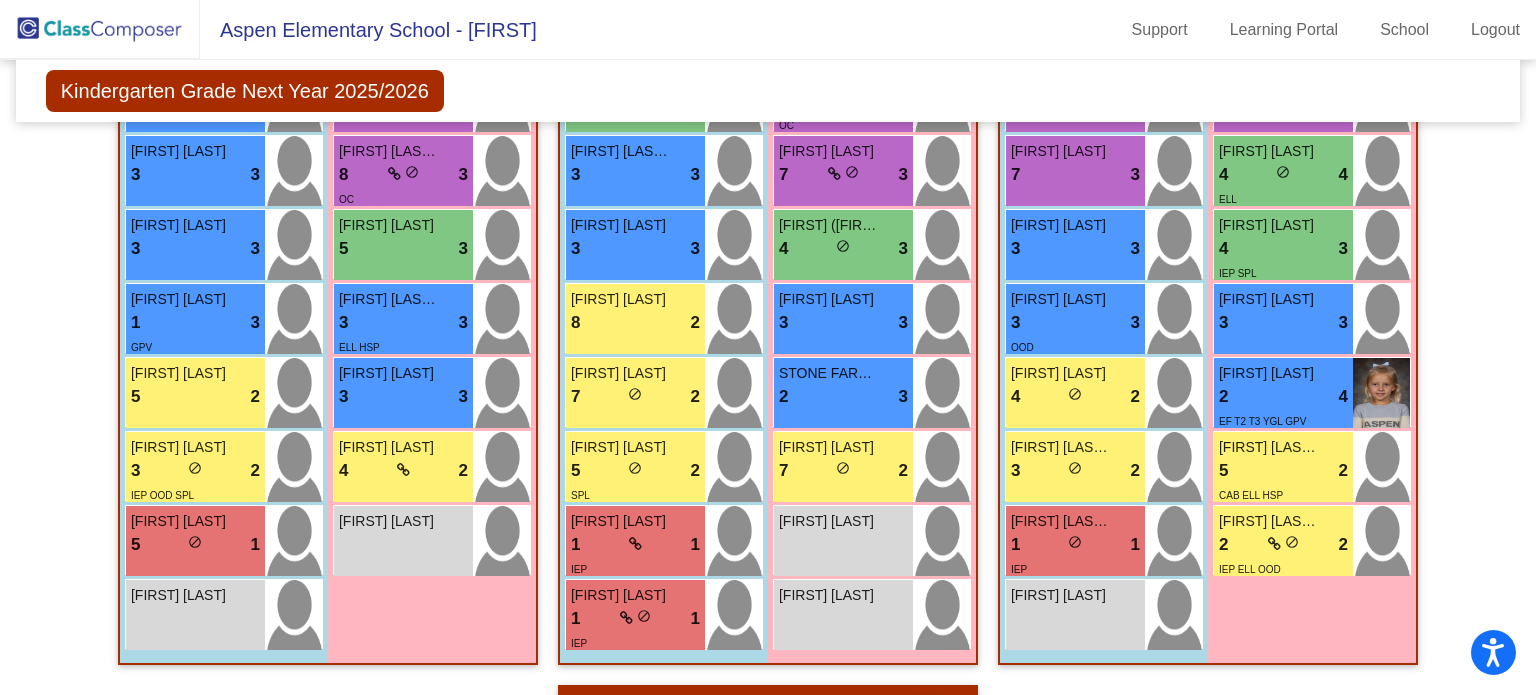 scroll, scrollTop: 568, scrollLeft: 0, axis: vertical 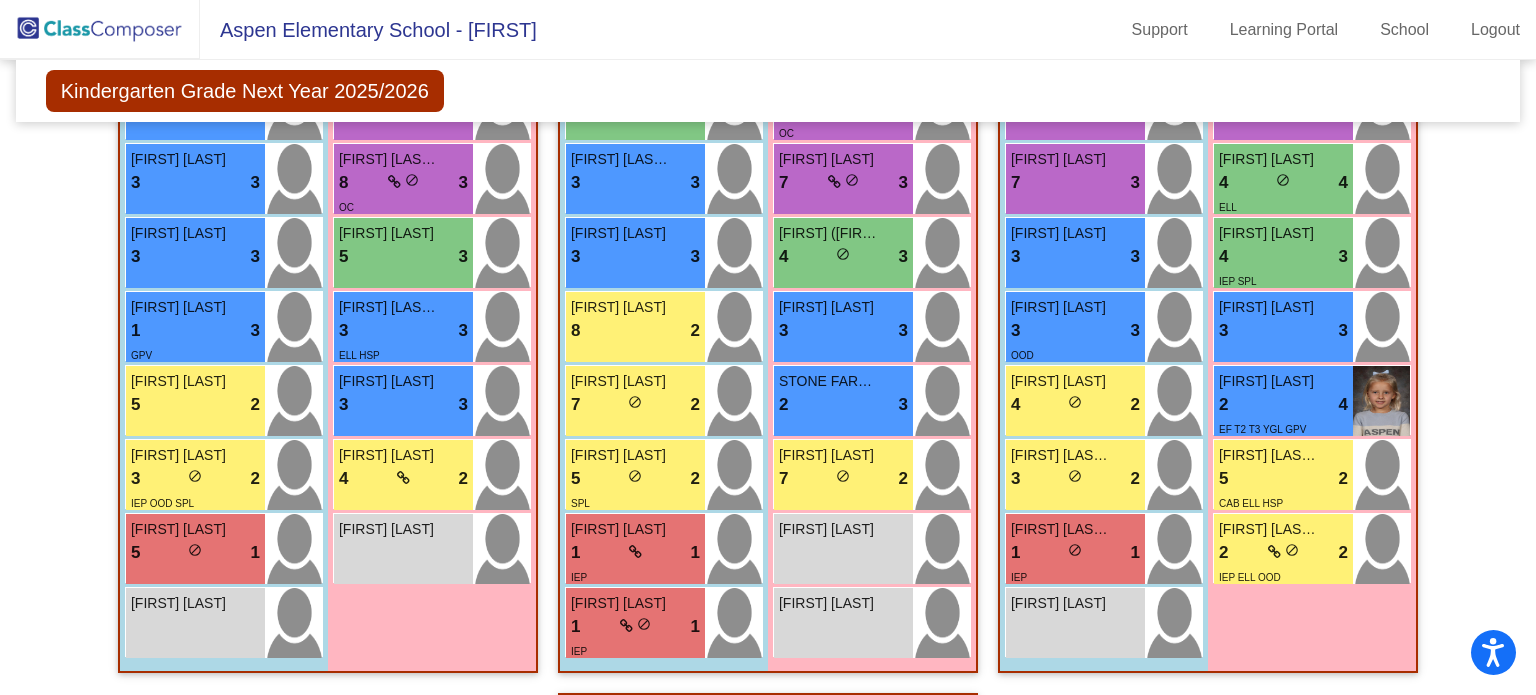 click on "Girls: 8 [FIRST] [LAST] 8 lock do_not_disturb_alt 4 [FIRST] [LAST] 8 lock do_not_disturb_alt 4 [FIRST] [LAST] 8 lock do_not_disturb_alt 3 OC [FIRST] [LAST] 5 lock do_not_disturb_alt 3 [FIRST] [LAST] 3 lock do_not_disturb_alt 3 ELL HSP [FIRST] [LAST] 3 lock do_not_disturb_alt 3 [FIRST] [LAST] 4 lock do_not_disturb_alt 2 [FIRST] [LAST] lock do_not_disturb_alt" at bounding box center [0, 0] 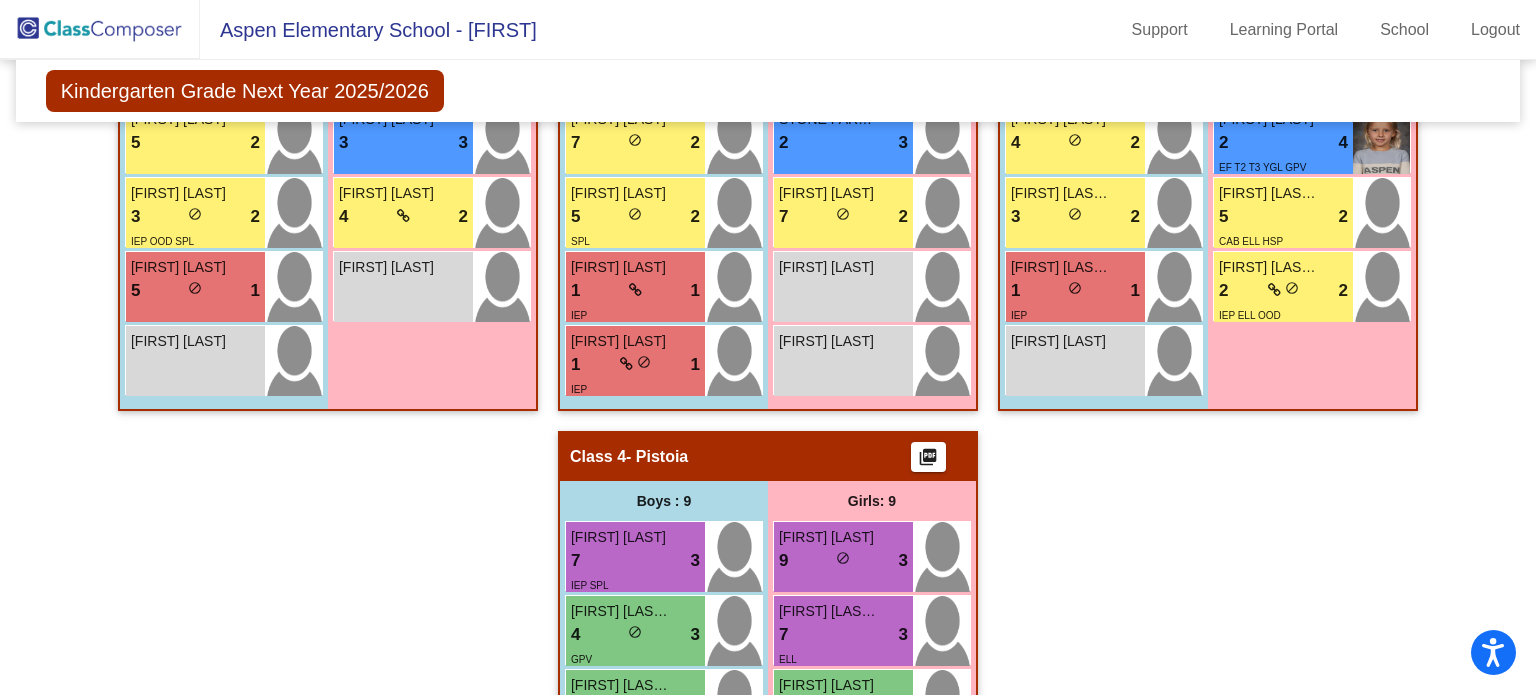 scroll, scrollTop: 827, scrollLeft: 0, axis: vertical 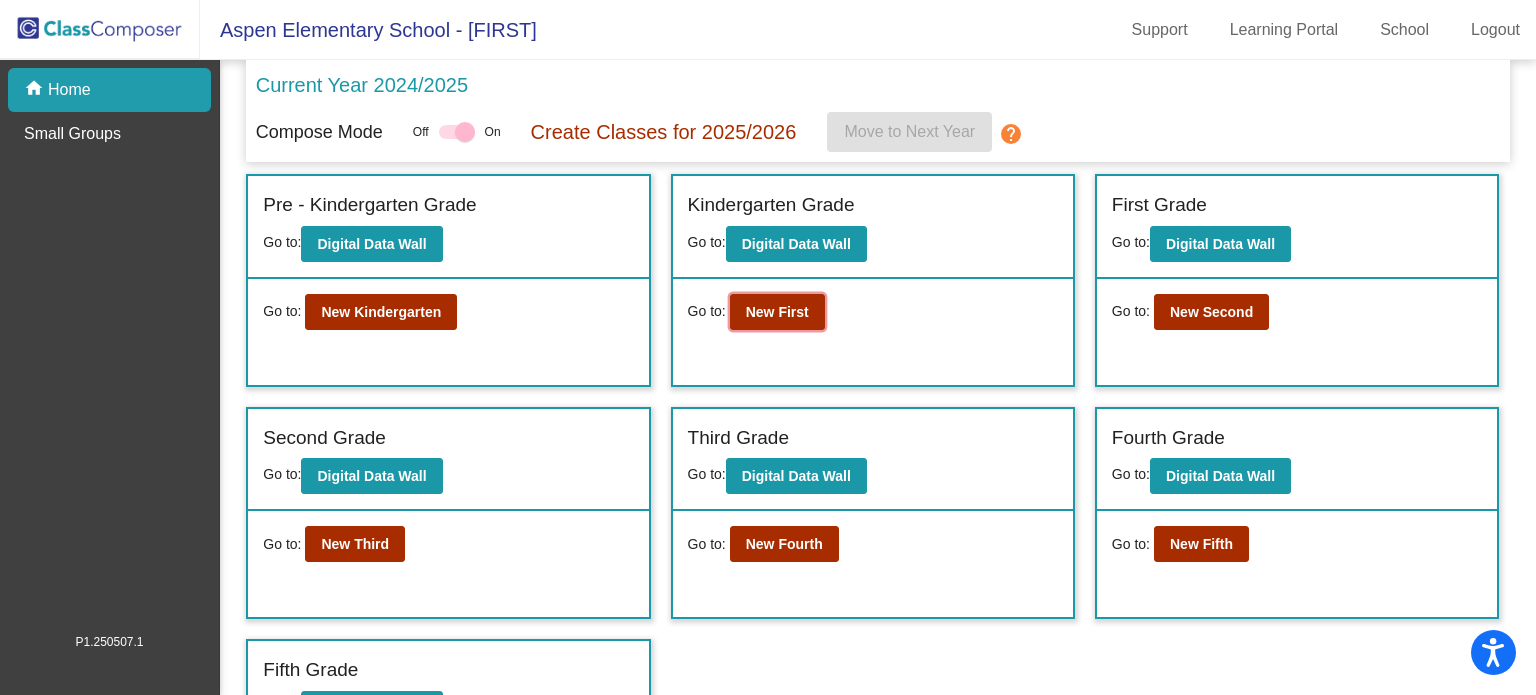 click on "New First" 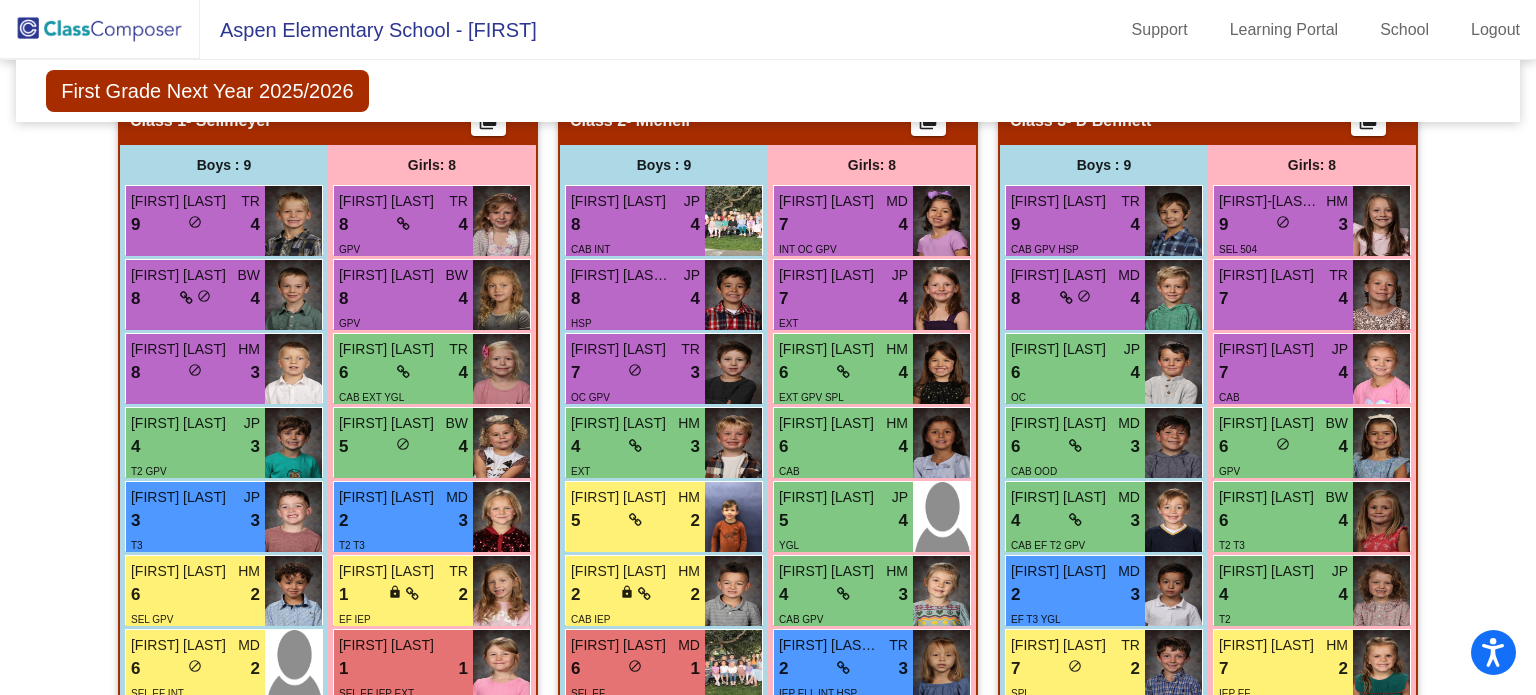 scroll, scrollTop: 464, scrollLeft: 0, axis: vertical 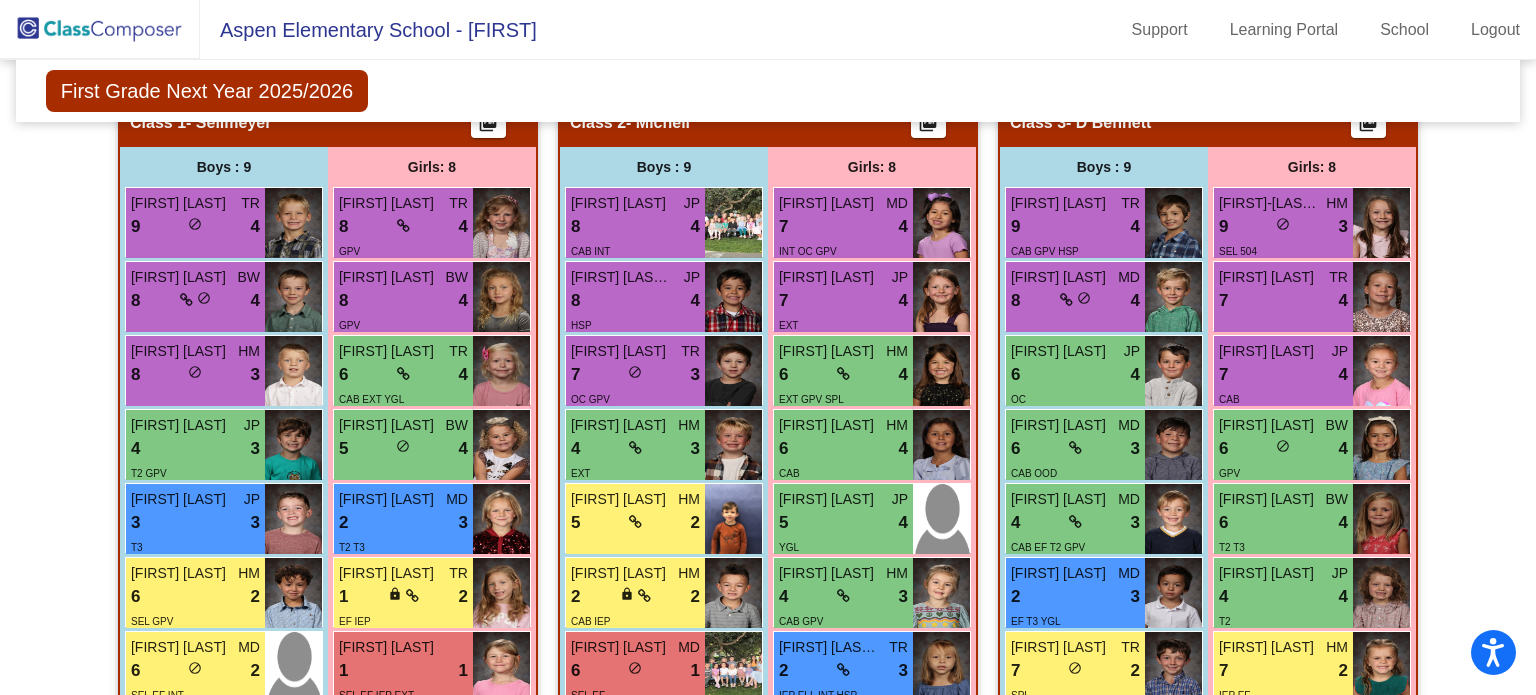 click at bounding box center [941, 519] 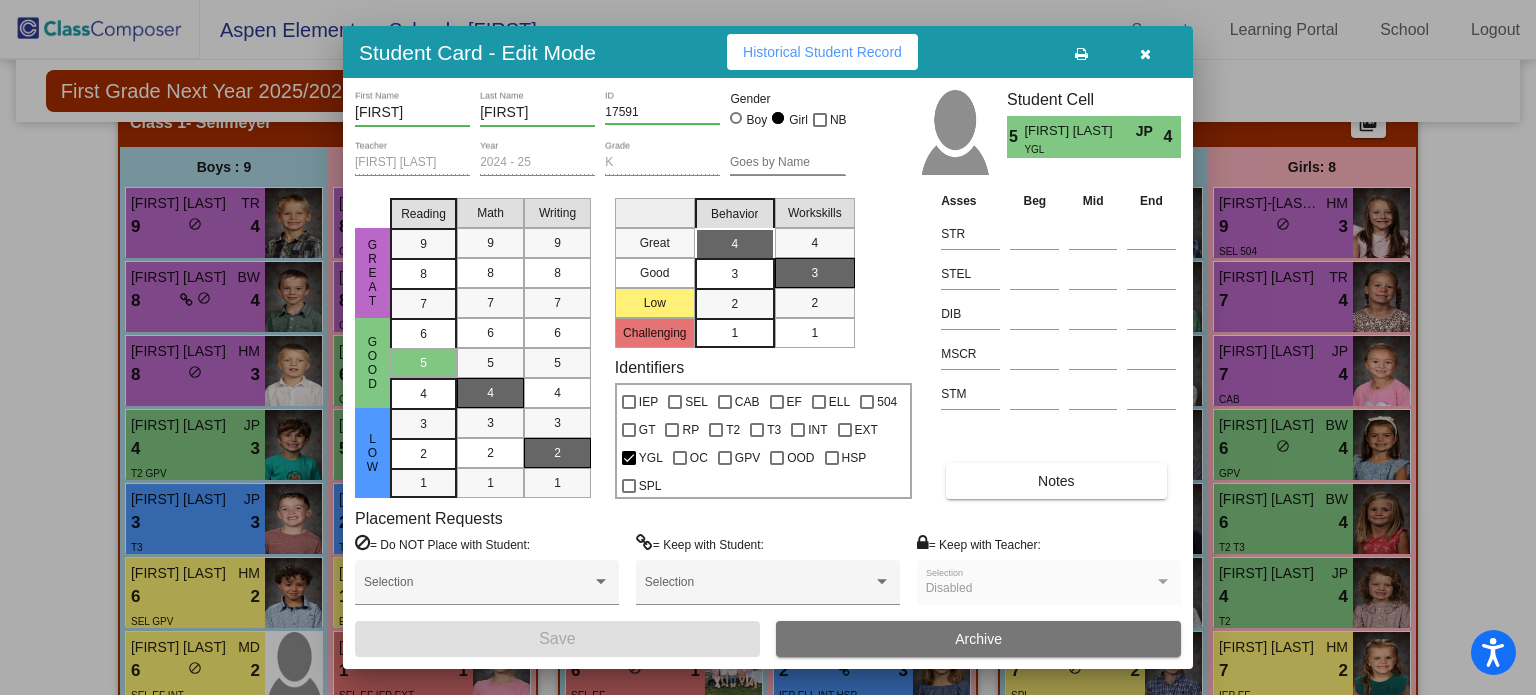 click at bounding box center [1145, 54] 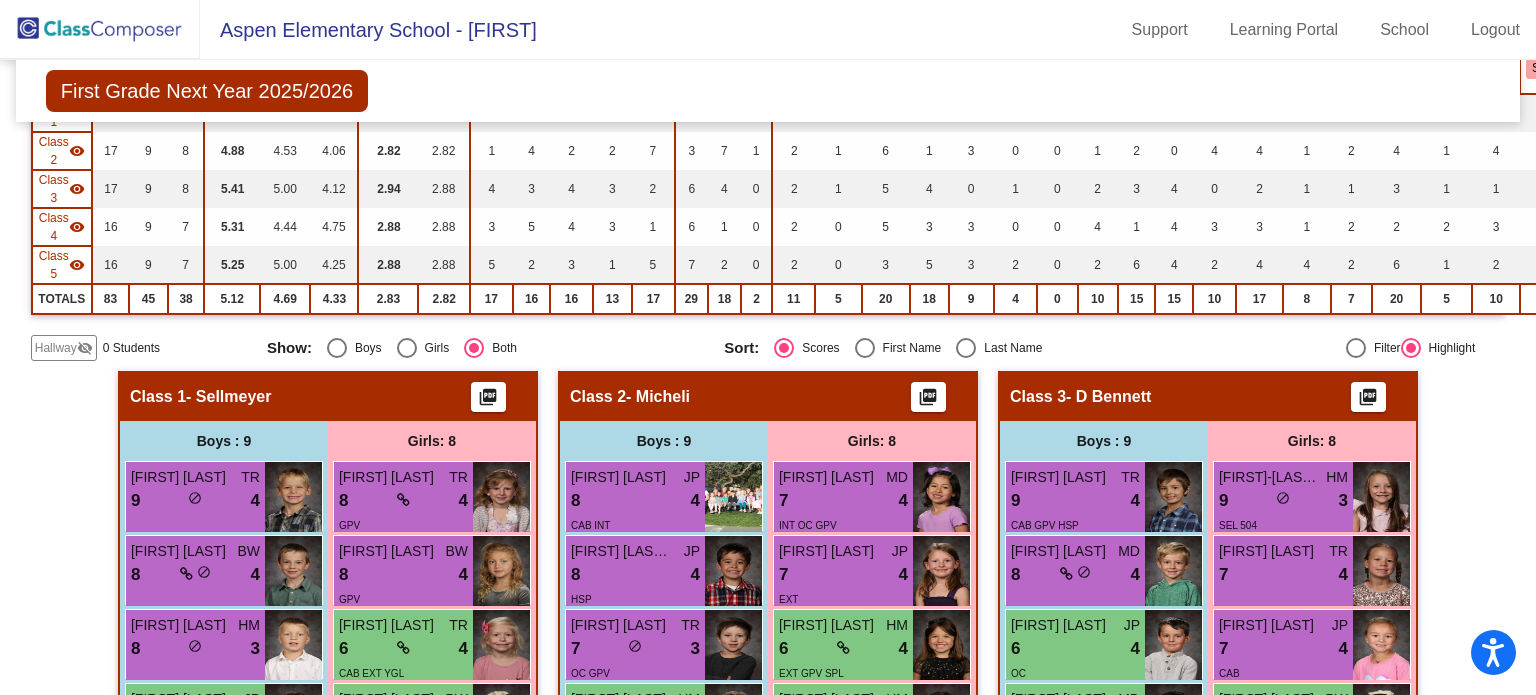 scroll, scrollTop: 0, scrollLeft: 0, axis: both 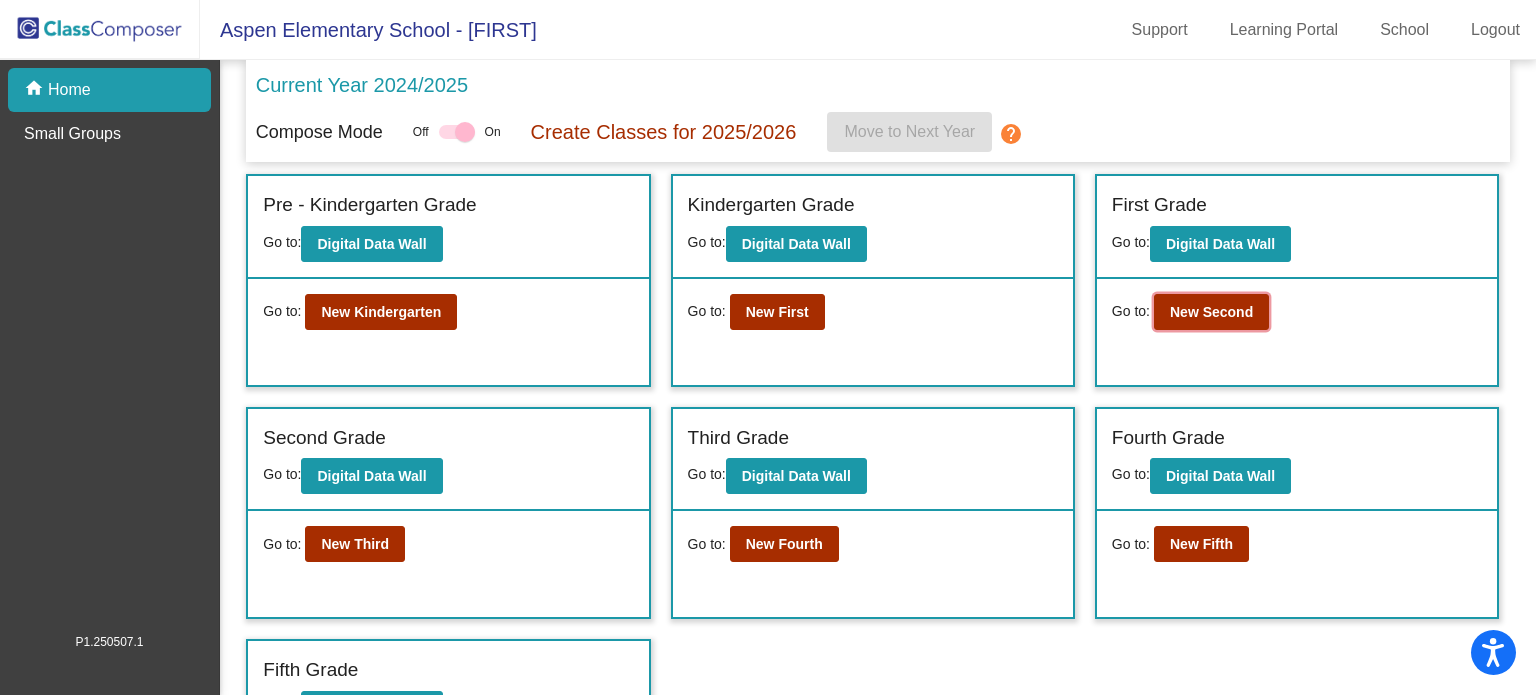 click on "New Second" 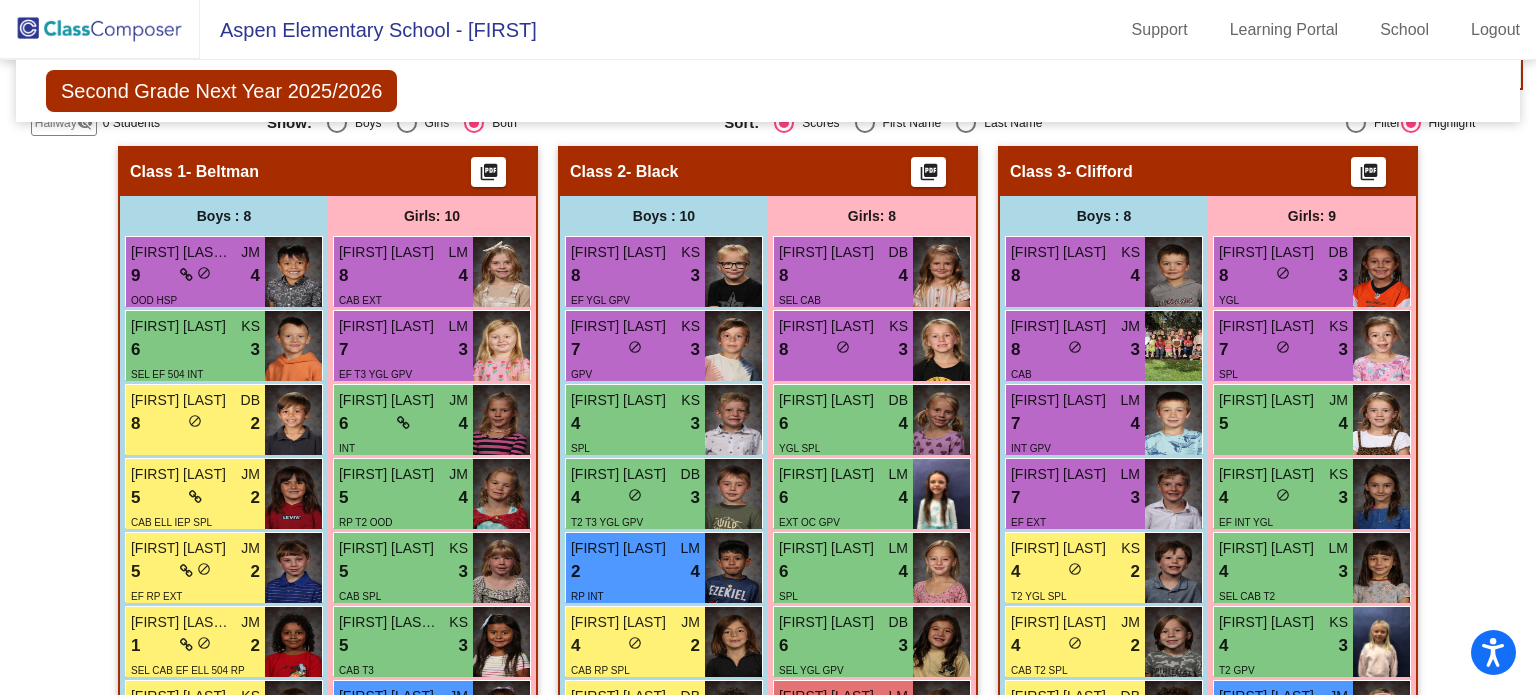 scroll, scrollTop: 377, scrollLeft: 0, axis: vertical 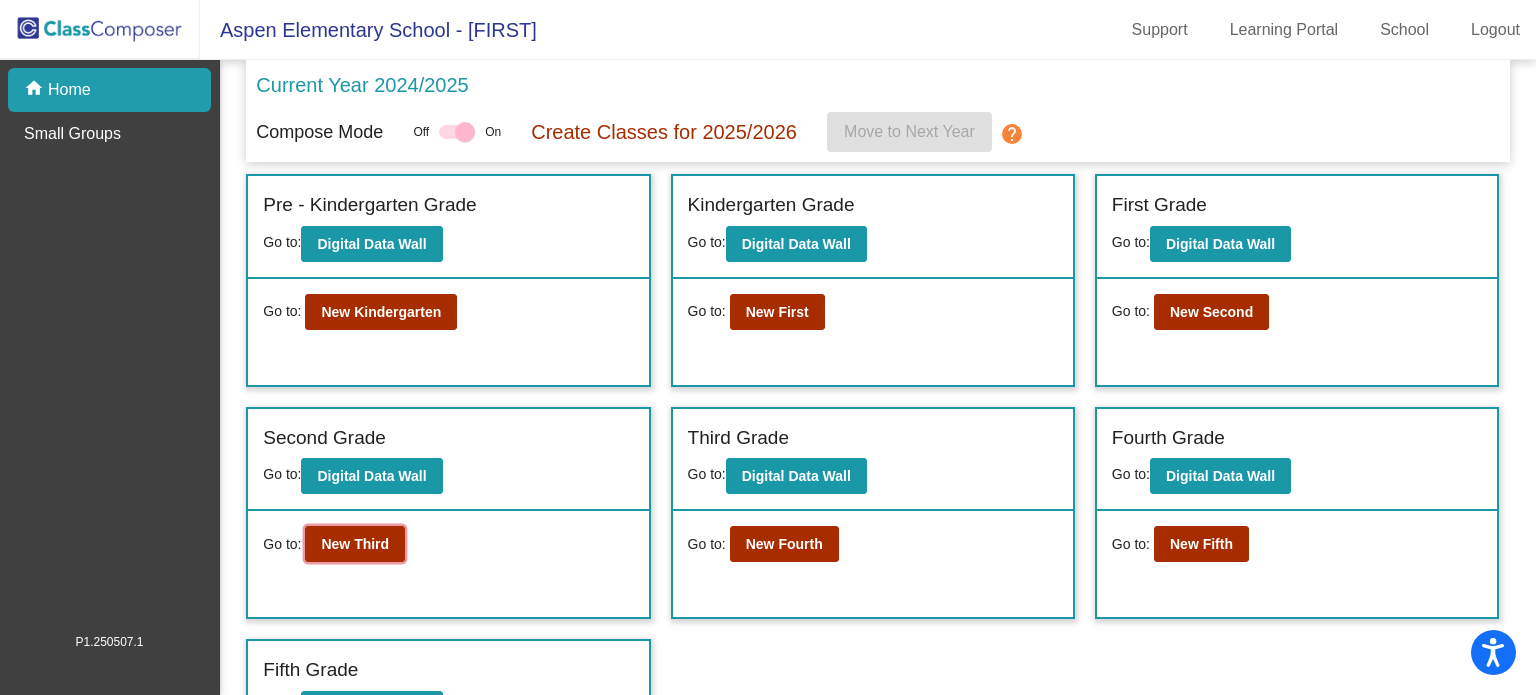 click on "New Third" 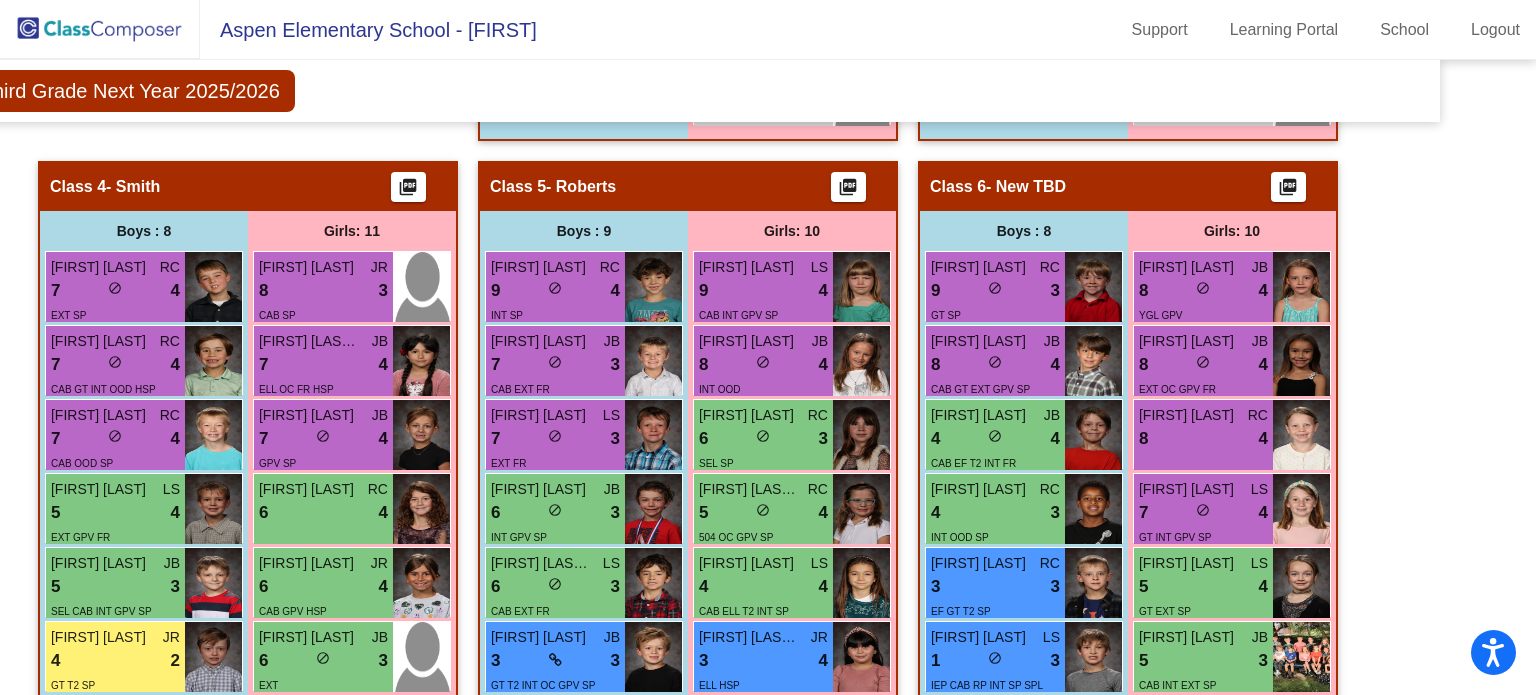 scroll, scrollTop: 1375, scrollLeft: 80, axis: both 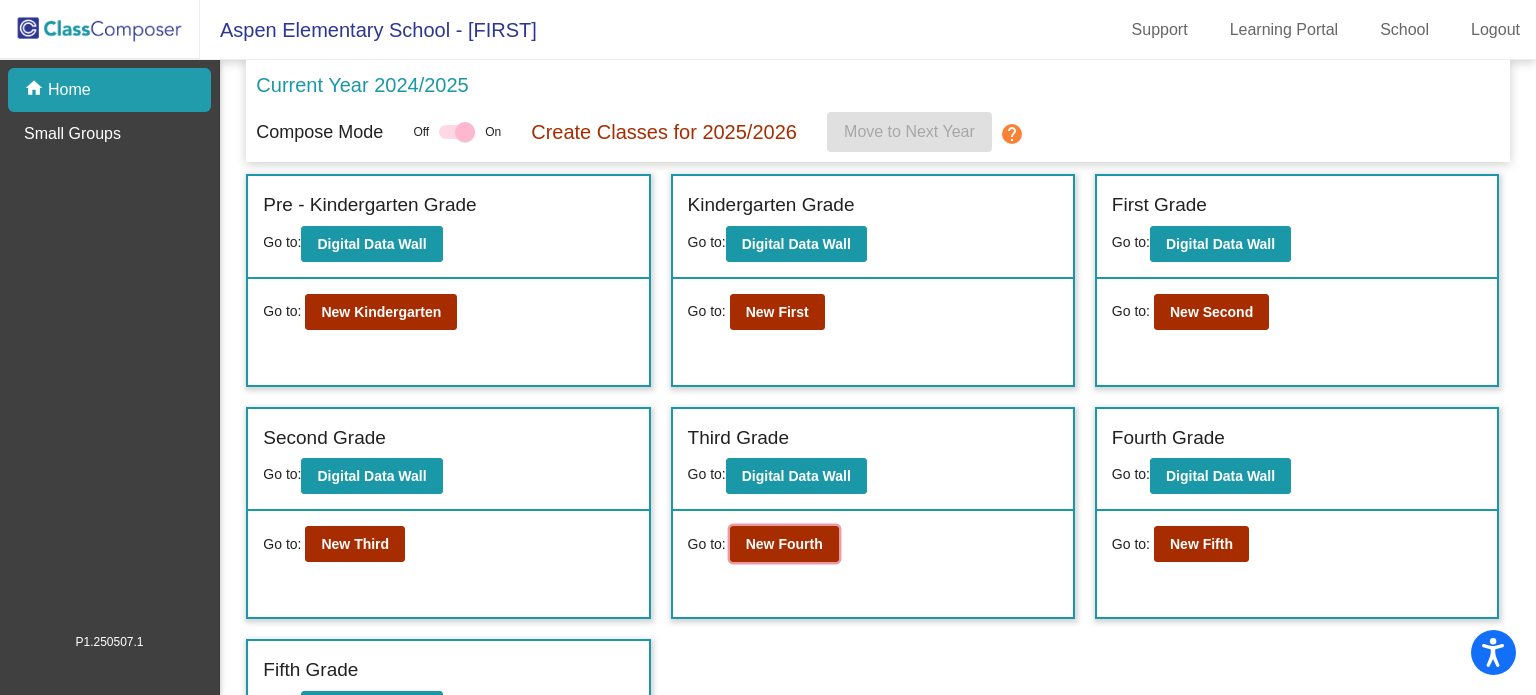 click on "New Fourth" 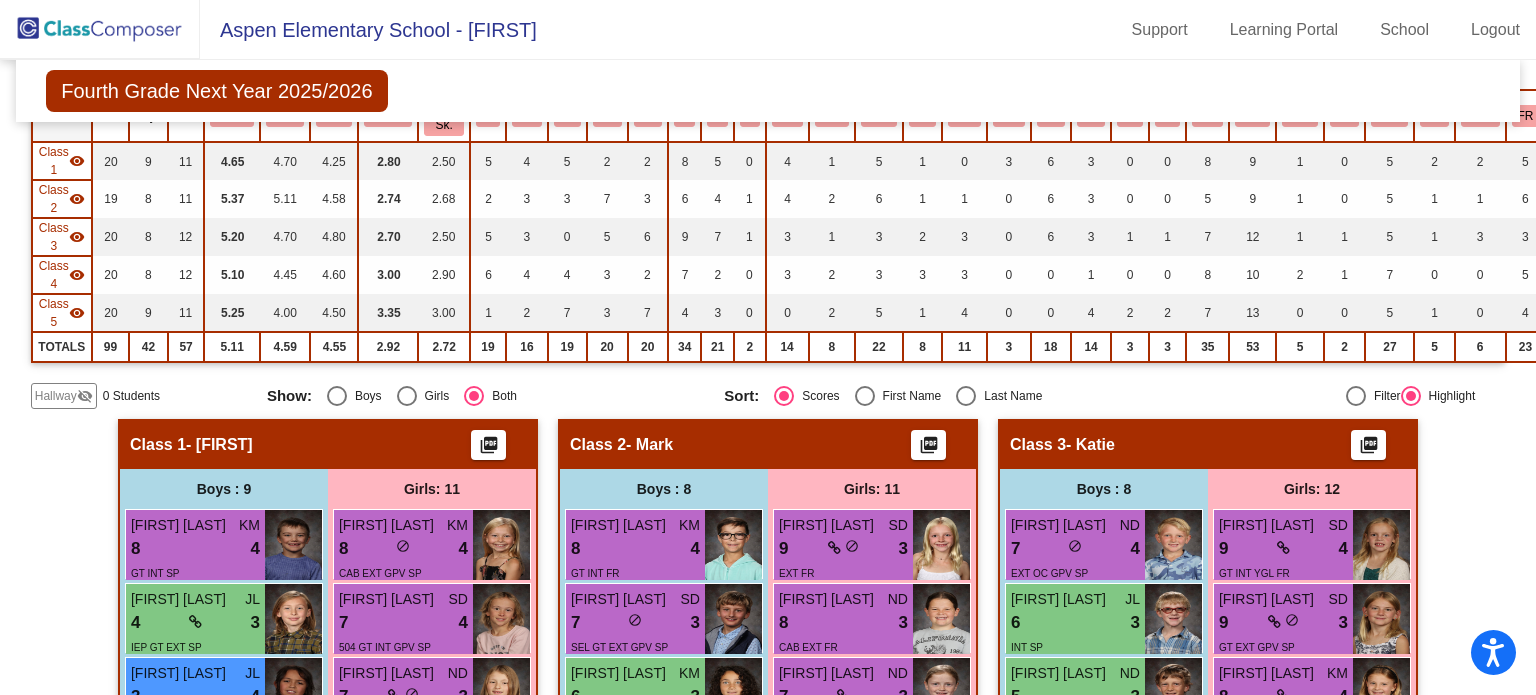 scroll, scrollTop: 144, scrollLeft: 0, axis: vertical 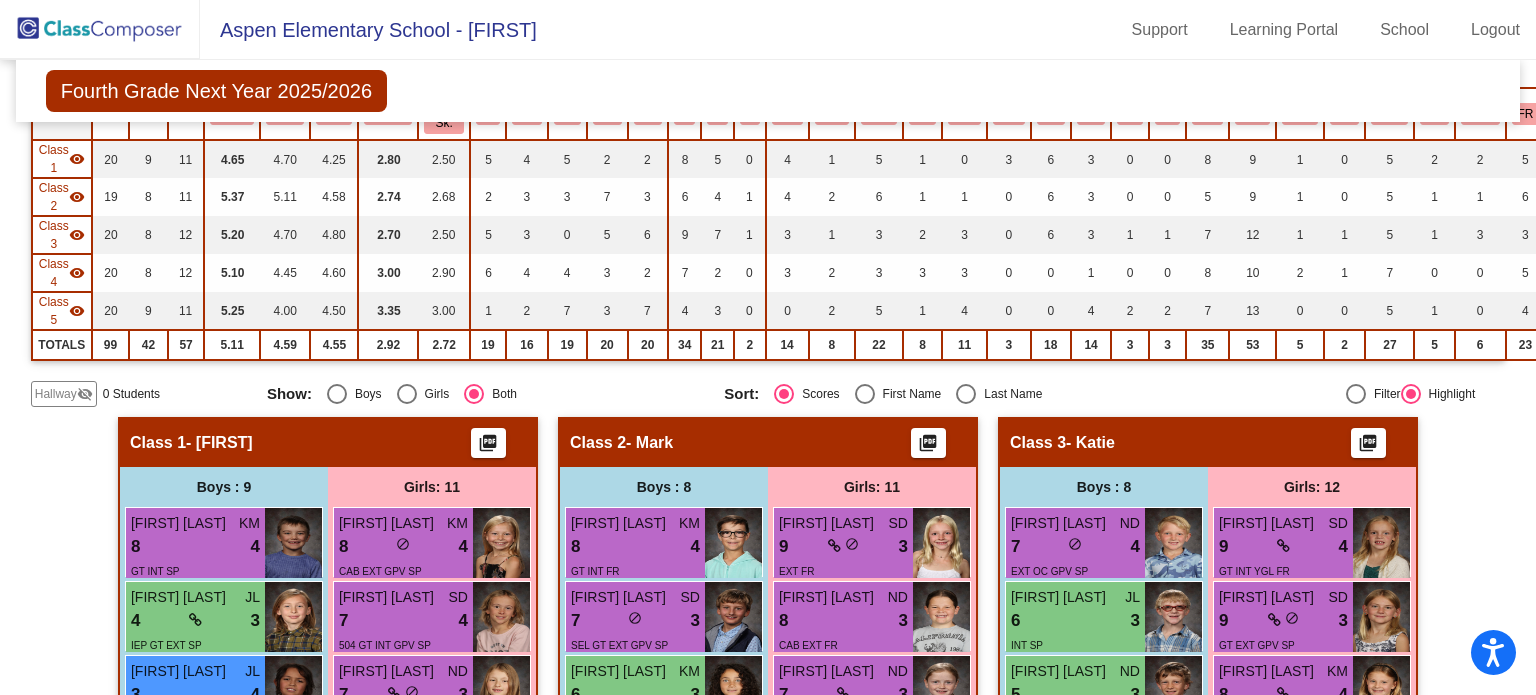 click on "8 lock do_not_disturb_alt 4" at bounding box center [195, 547] 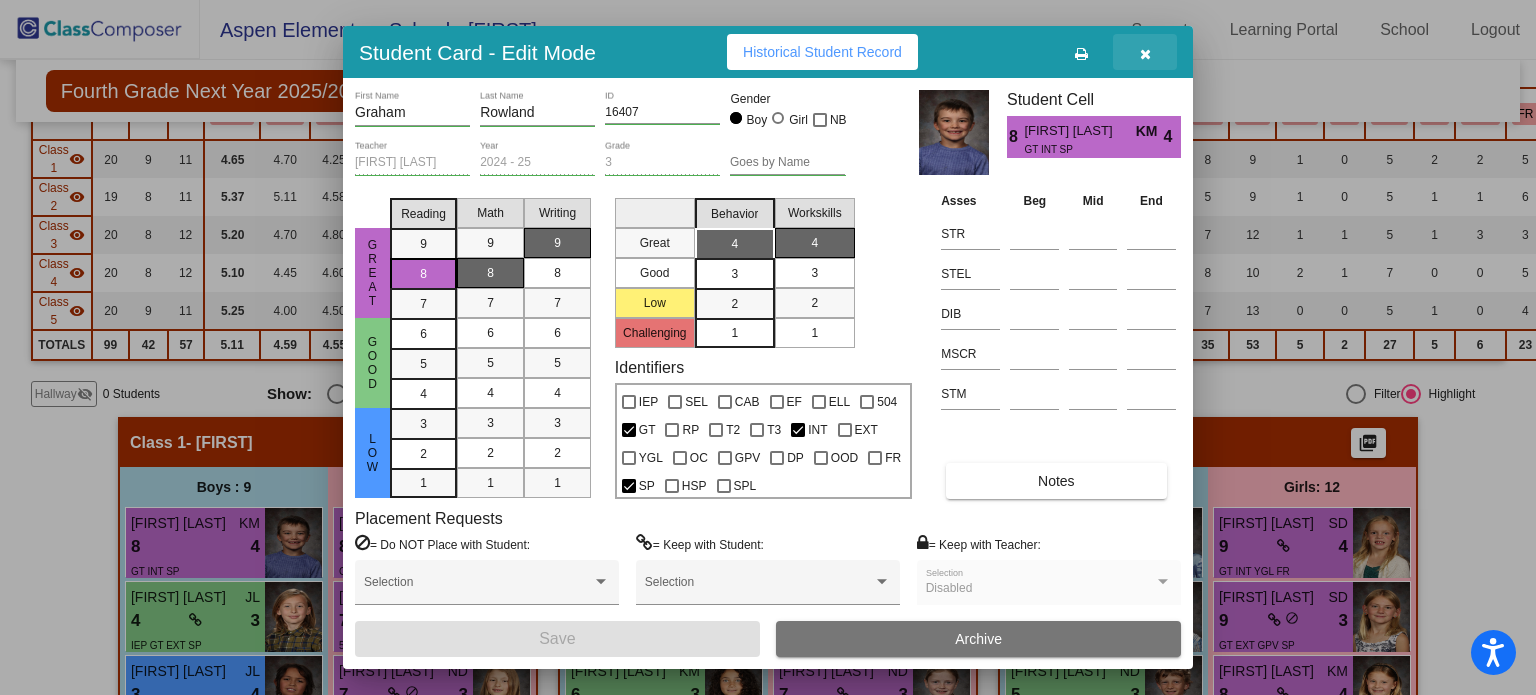 click at bounding box center (1145, 54) 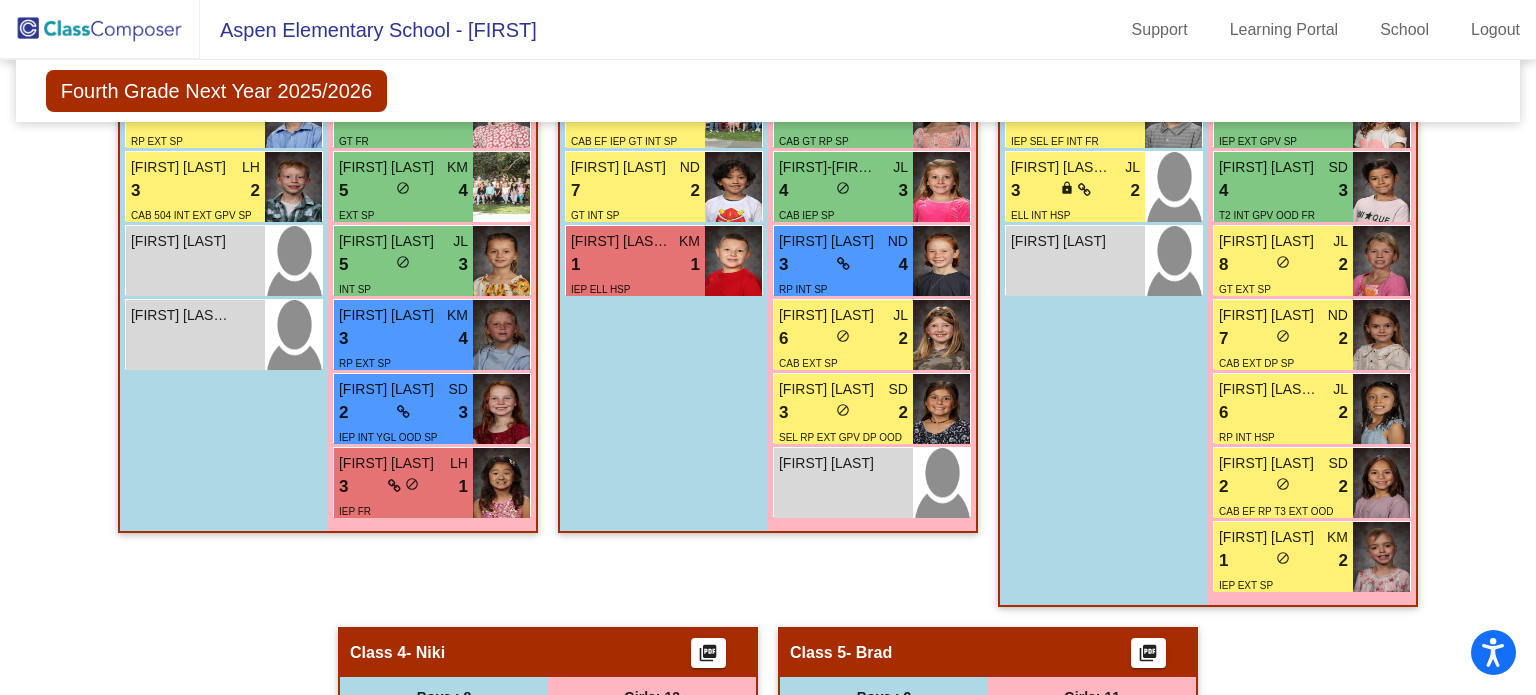 scroll, scrollTop: 872, scrollLeft: 0, axis: vertical 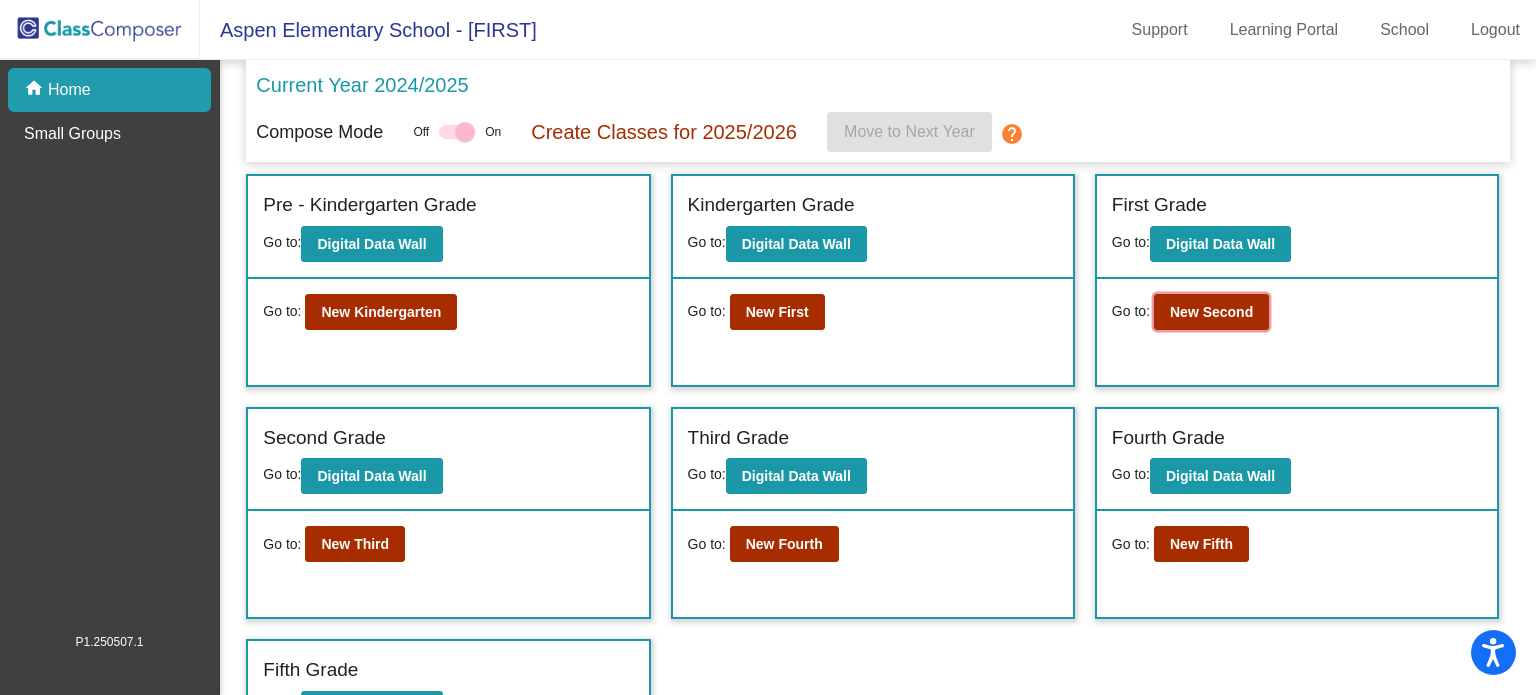 click on "New Second" 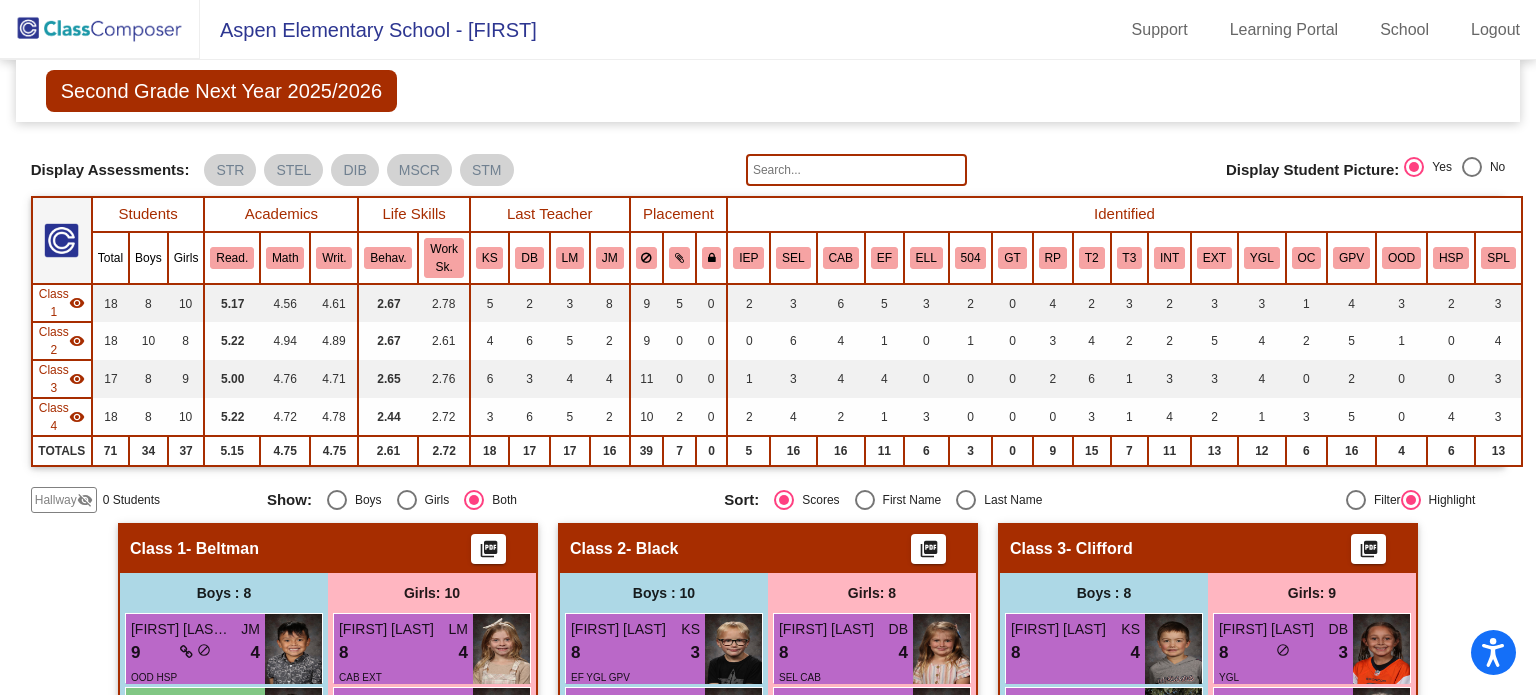 click on "8 lock do_not_disturb_alt 4" at bounding box center (1075, 653) 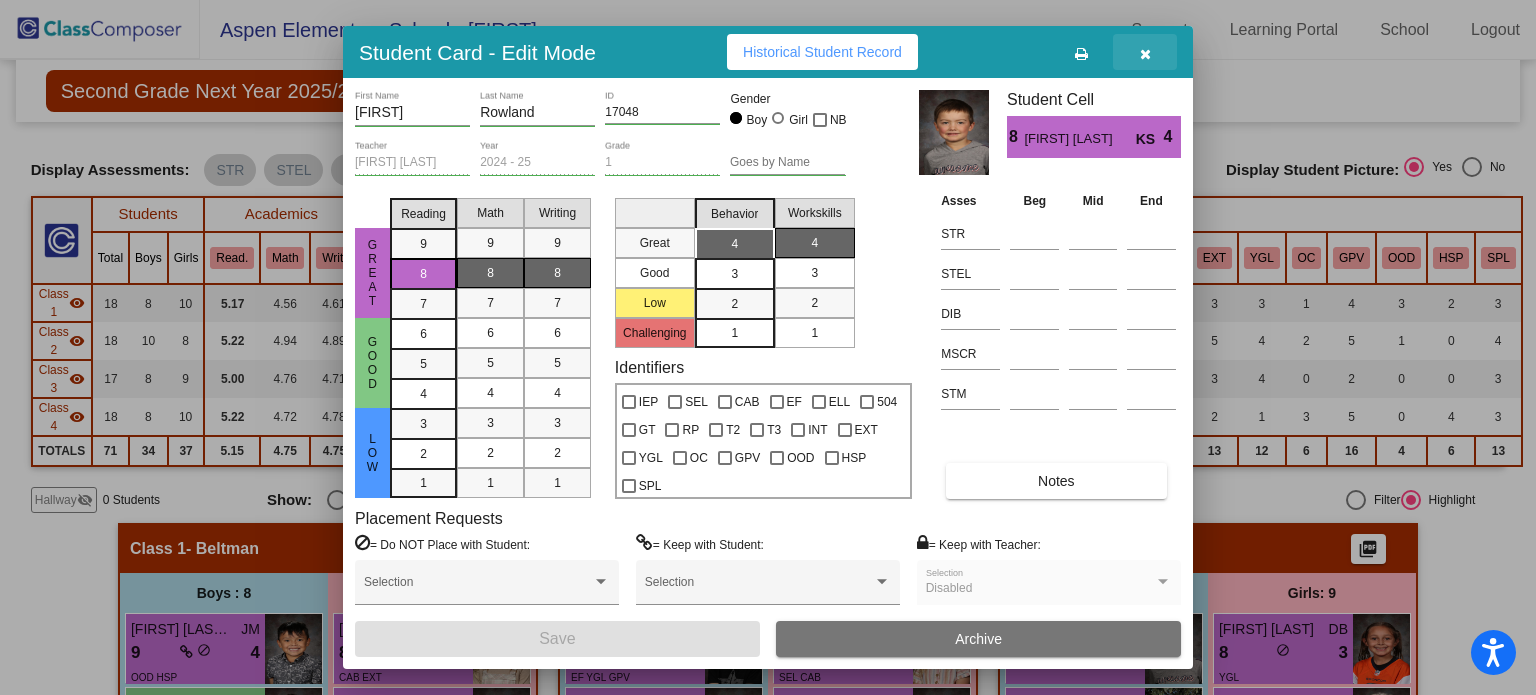 click at bounding box center (1145, 54) 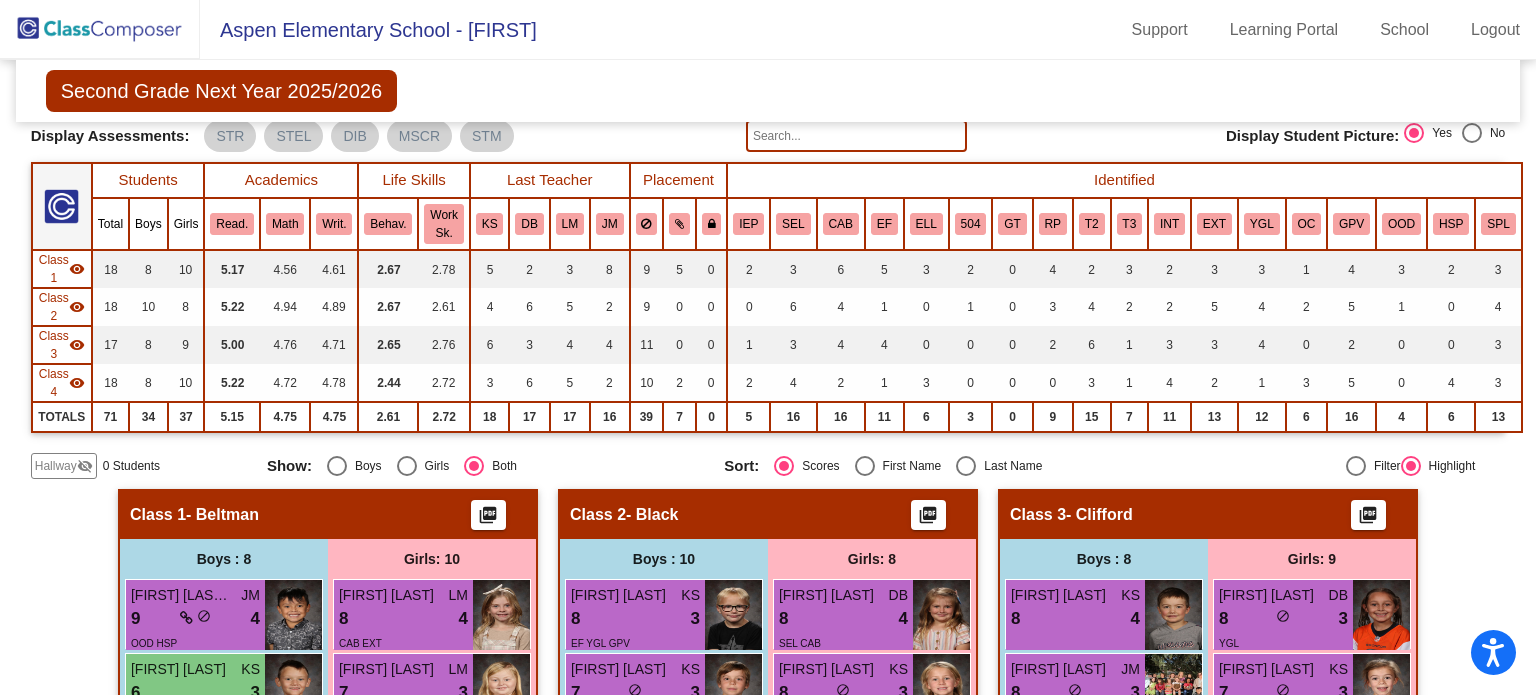 scroll, scrollTop: 0, scrollLeft: 0, axis: both 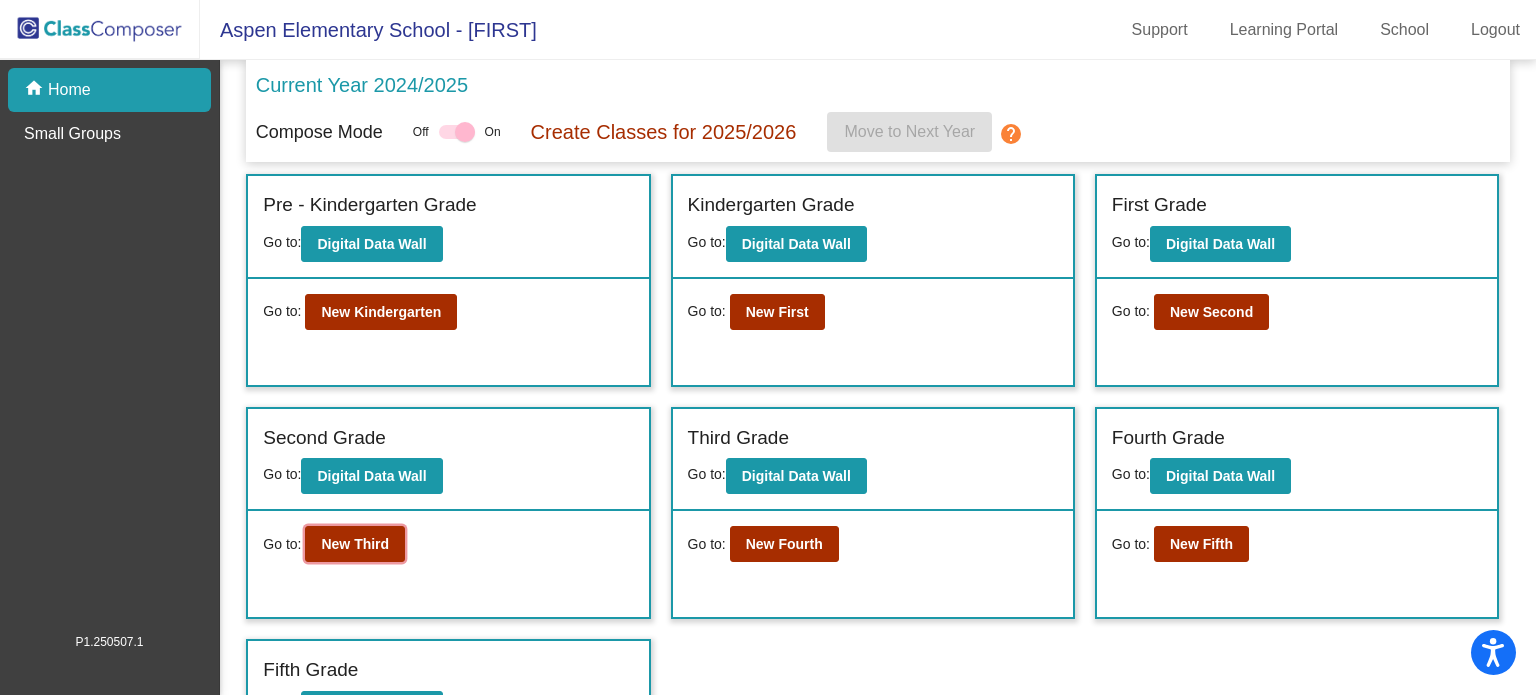 click on "New Third" 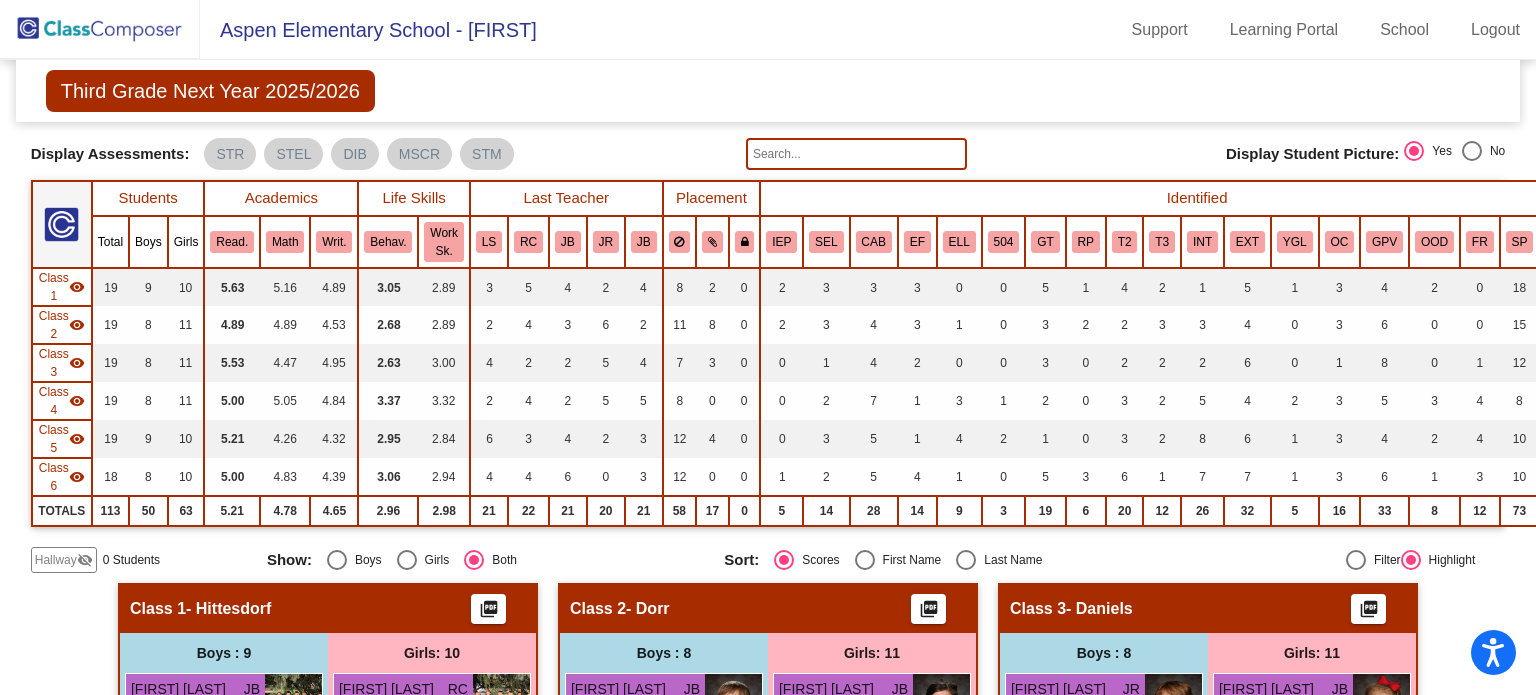 scroll, scrollTop: 0, scrollLeft: 0, axis: both 